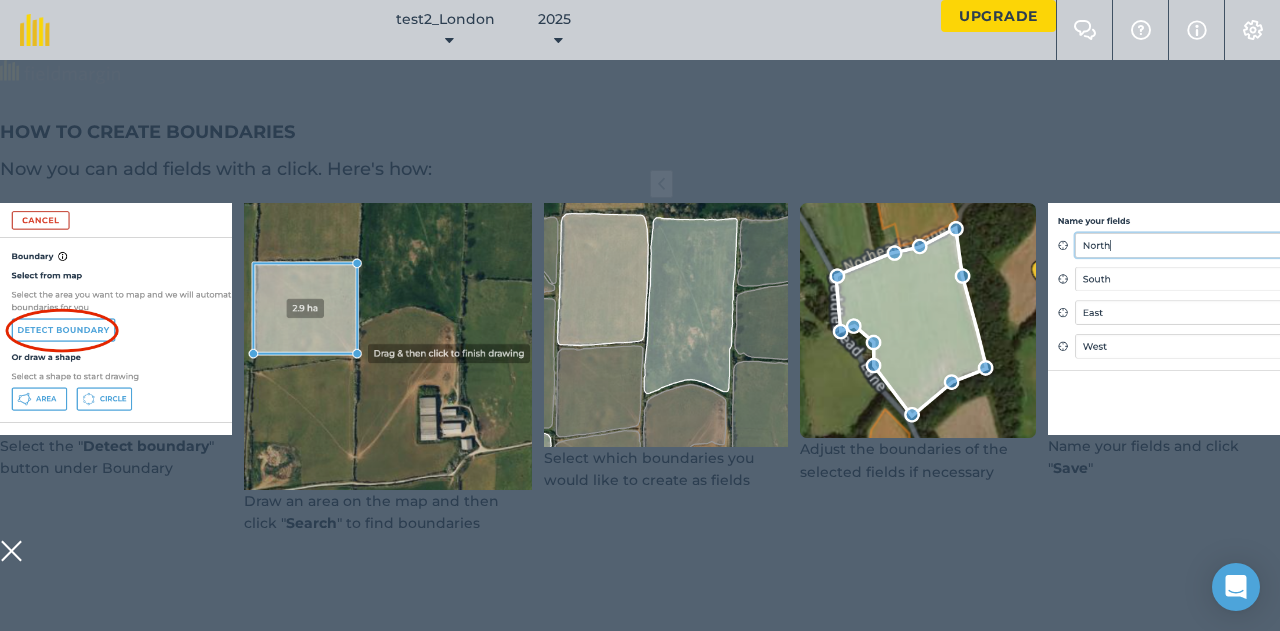 scroll, scrollTop: 0, scrollLeft: 0, axis: both 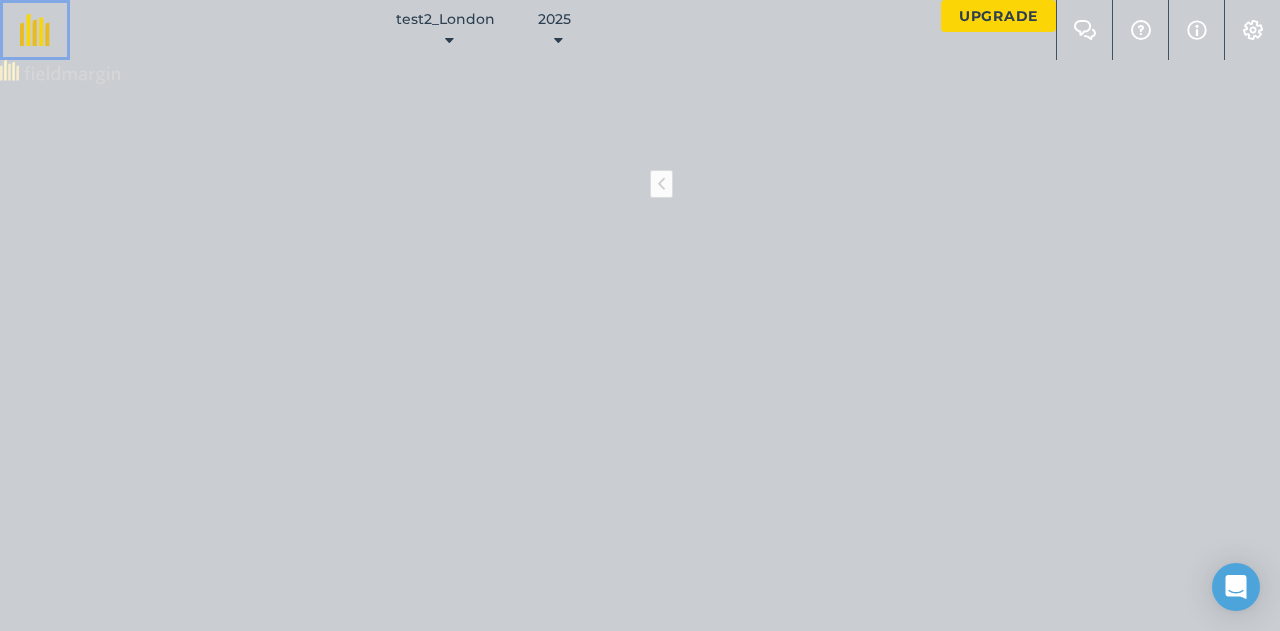 click at bounding box center (35, 30) 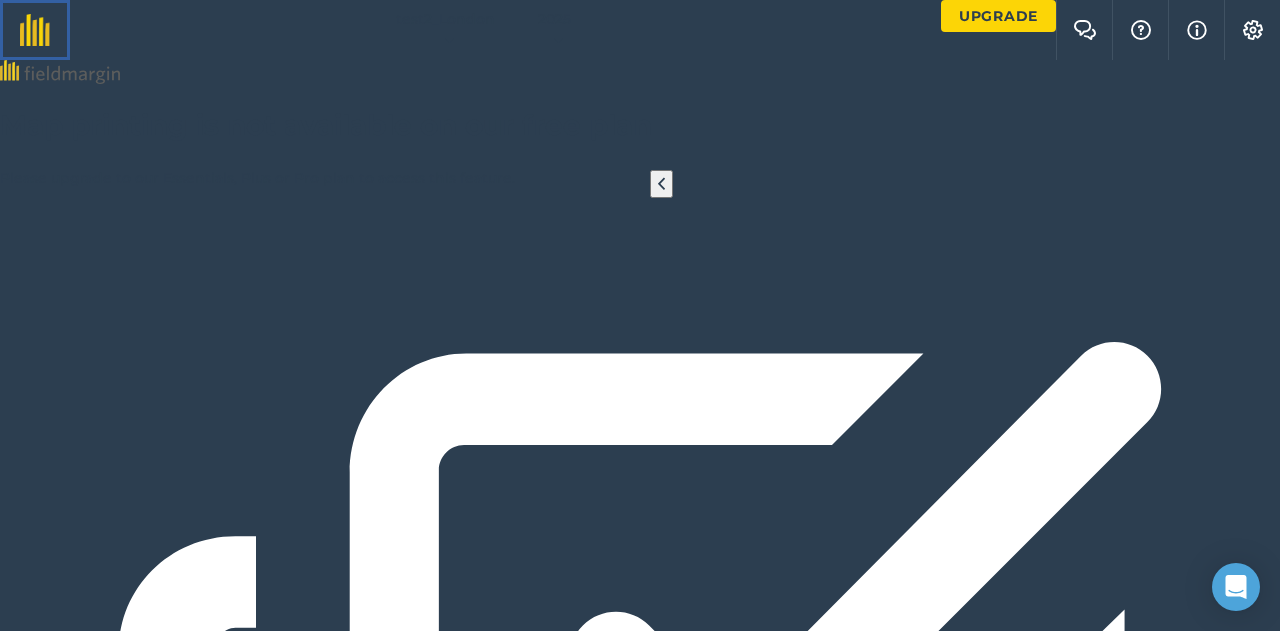click at bounding box center (35, 30) 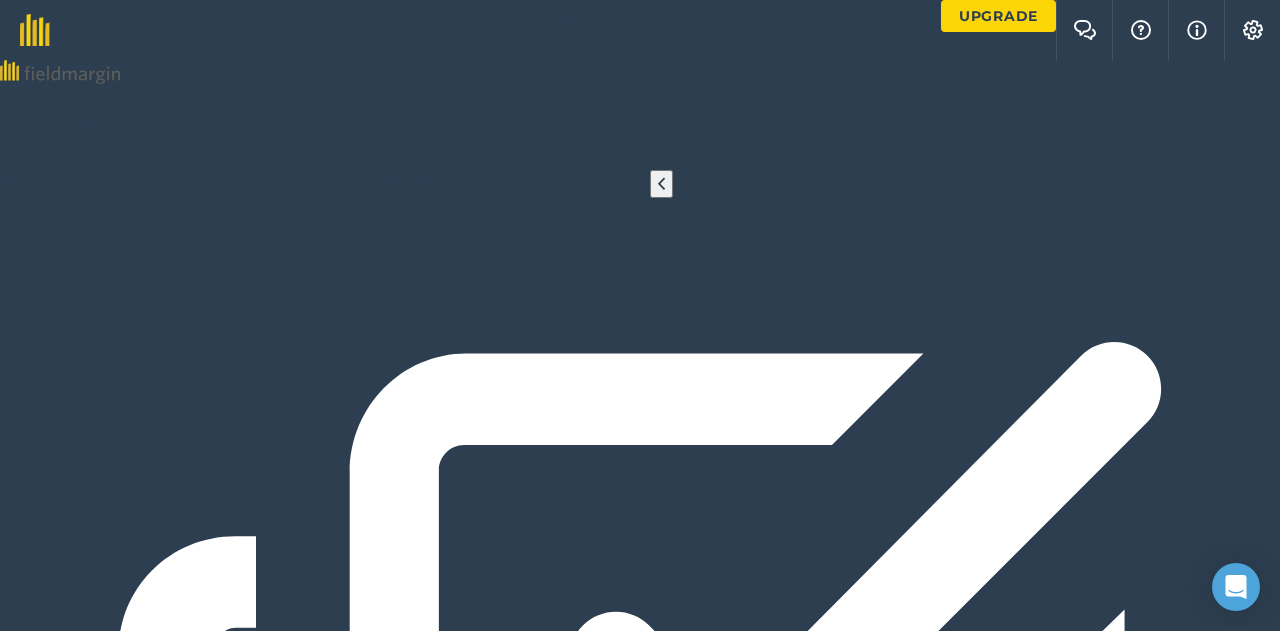 click on "test2_London 2025" at bounding box center (505, 30) 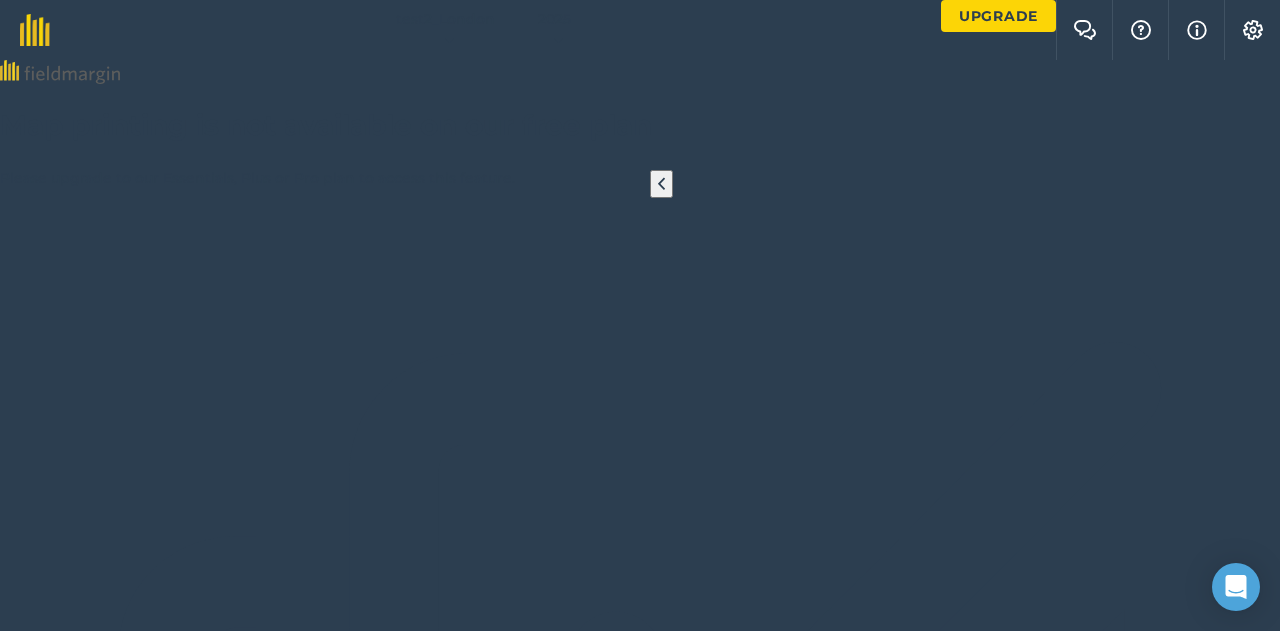 click on "Fields   Add   Set usage" at bounding box center [640, 10990] 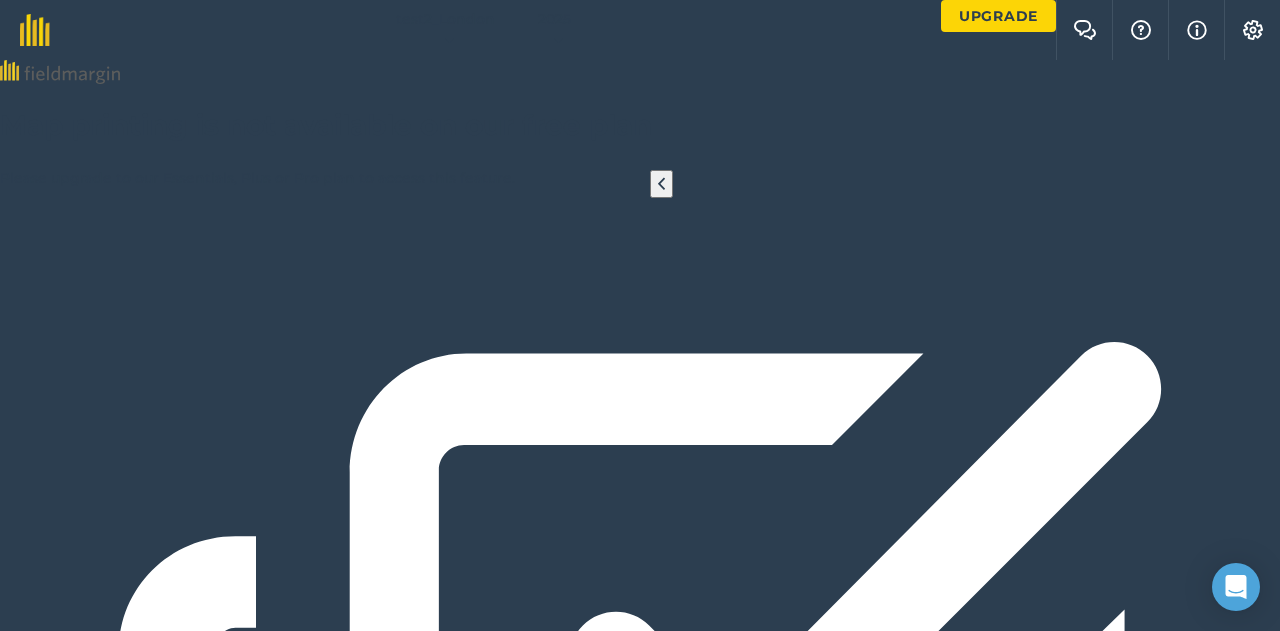 click at bounding box center (28, 1613) 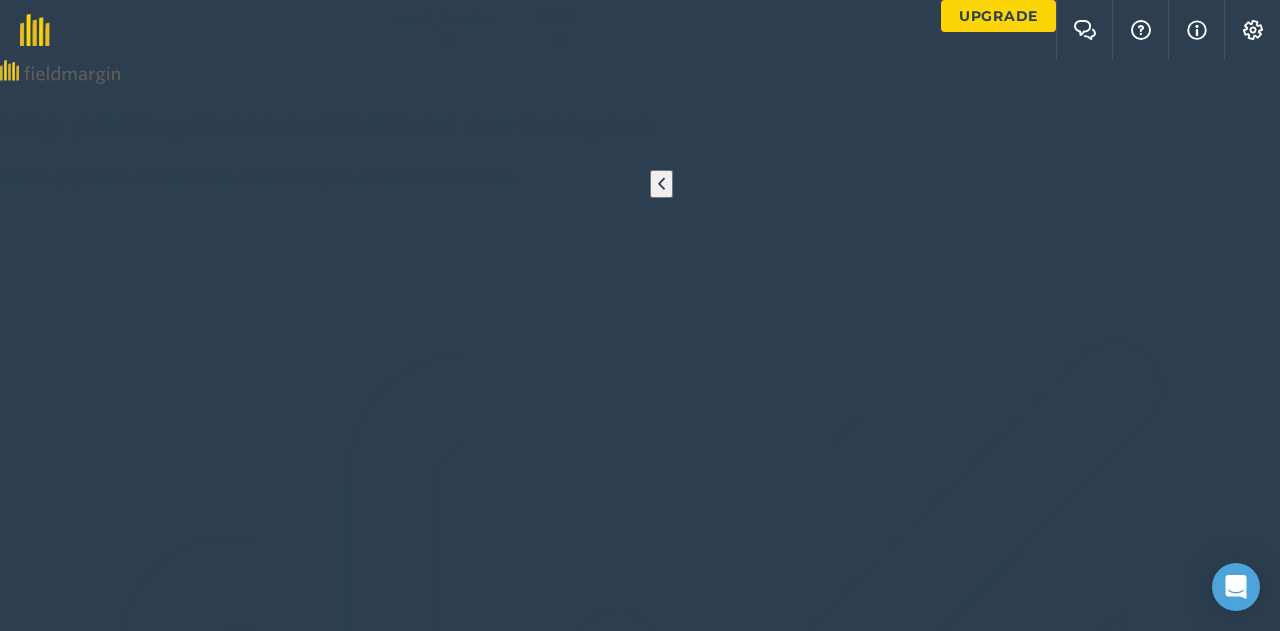 scroll, scrollTop: 0, scrollLeft: 0, axis: both 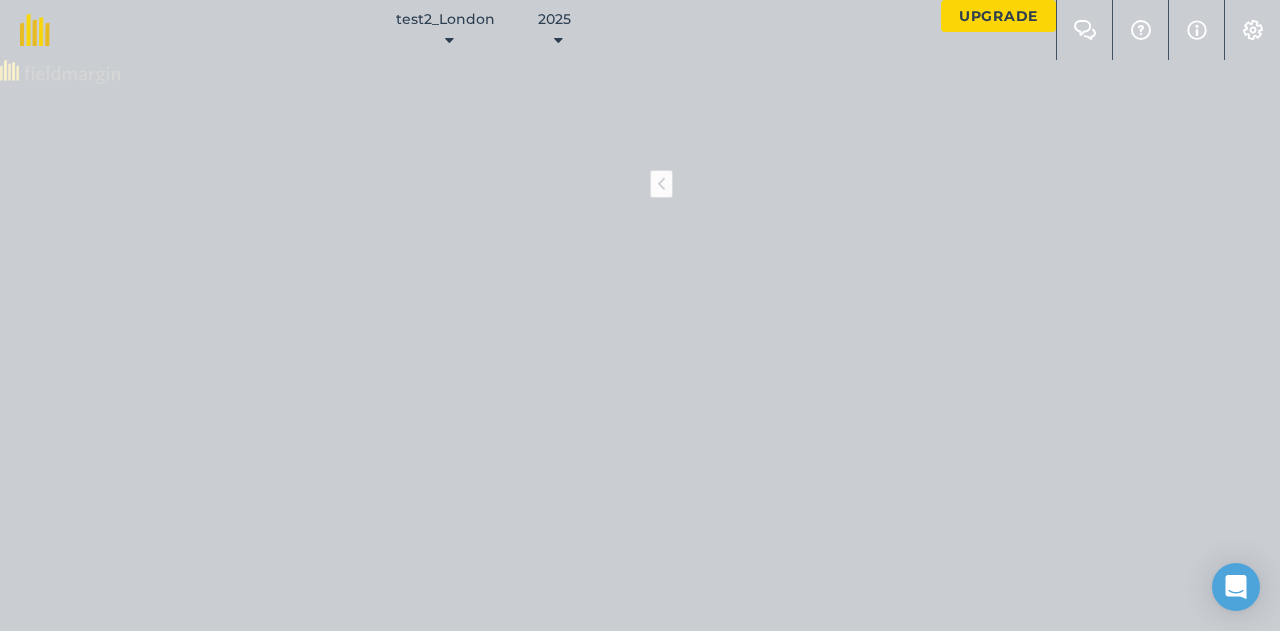 click at bounding box center [109, 11061] 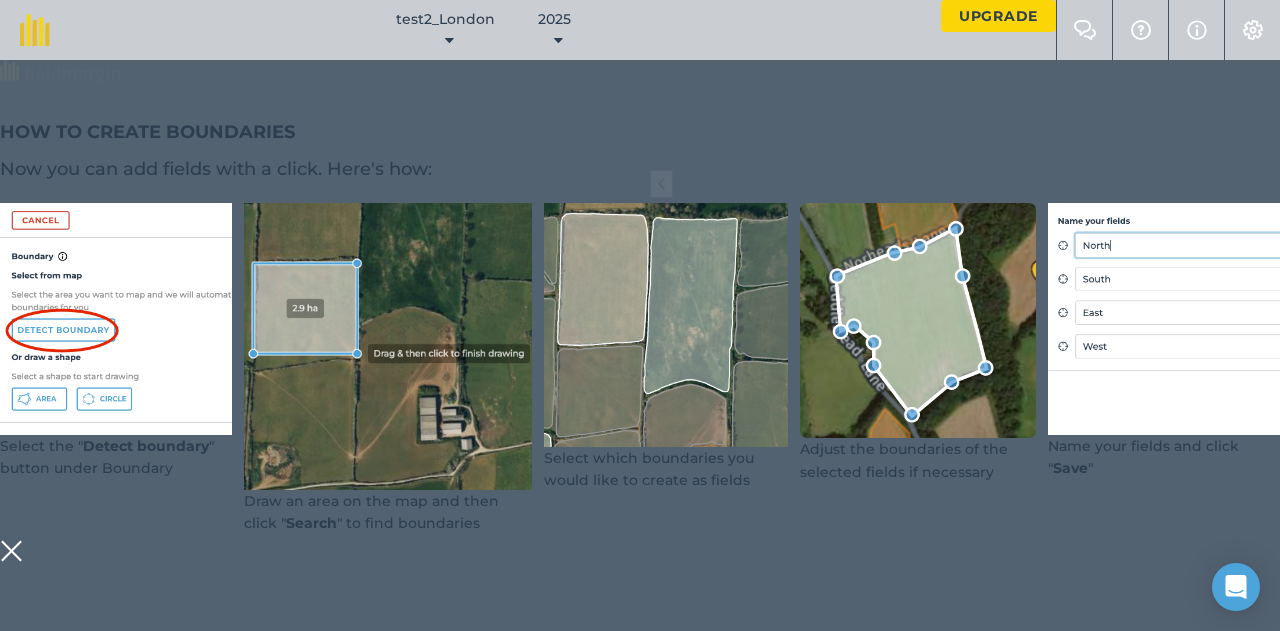 click at bounding box center (11, 551) 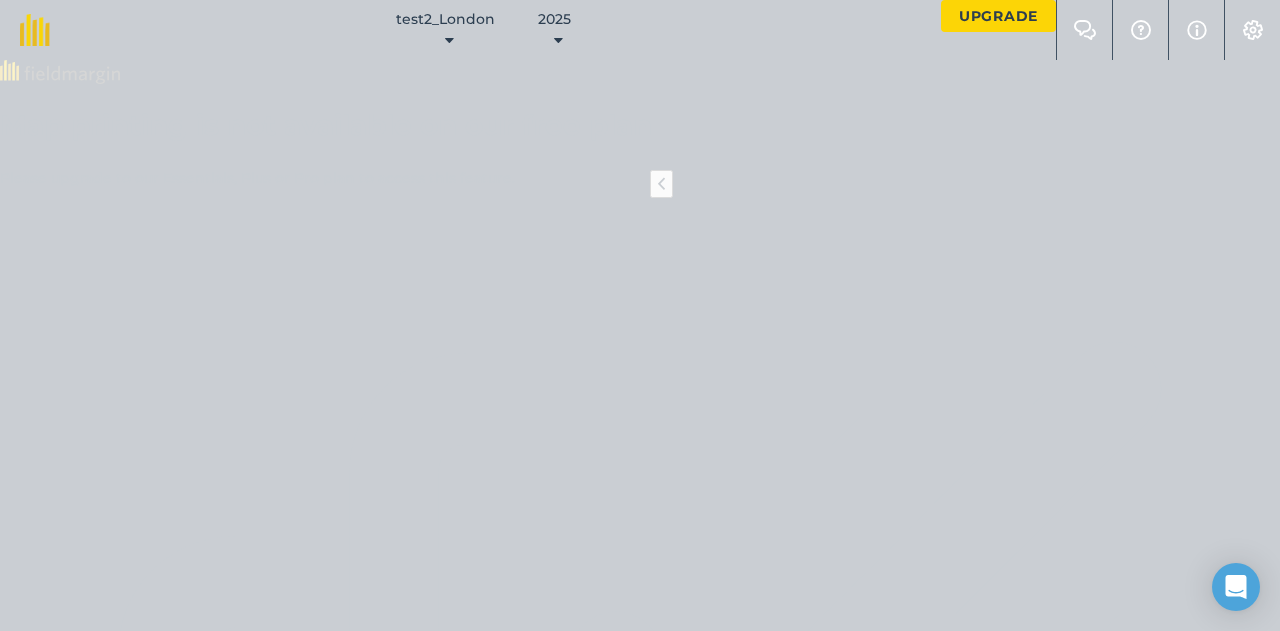 click on "Select the area you want to map and we will automatically detect the boundaries for you" at bounding box center [640, 11178] 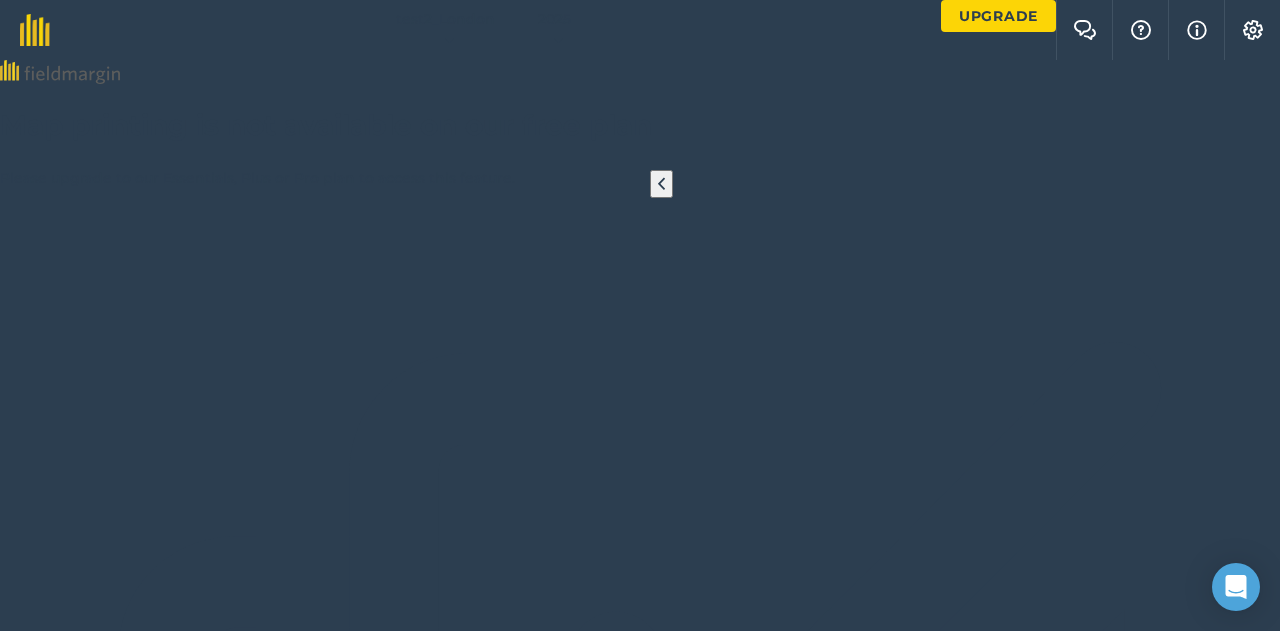 click on "Cancel" at bounding box center [69, 10954] 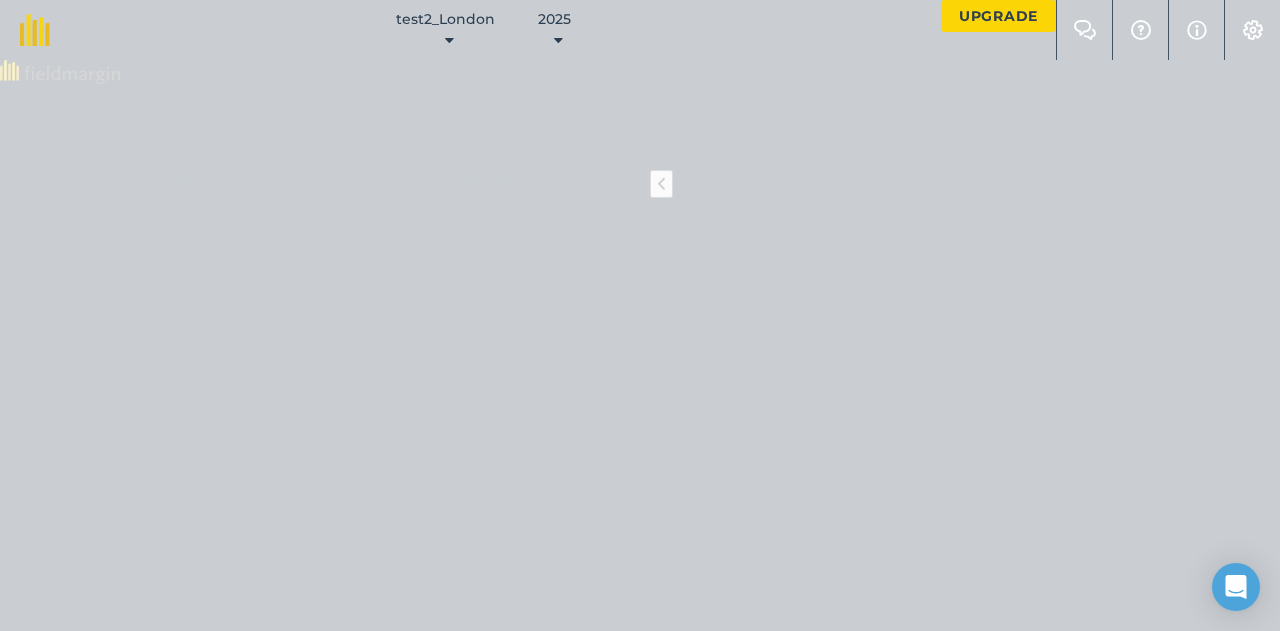 click on "Select the area you want to map and we will automatically detect the boundaries for you" at bounding box center (640, 11178) 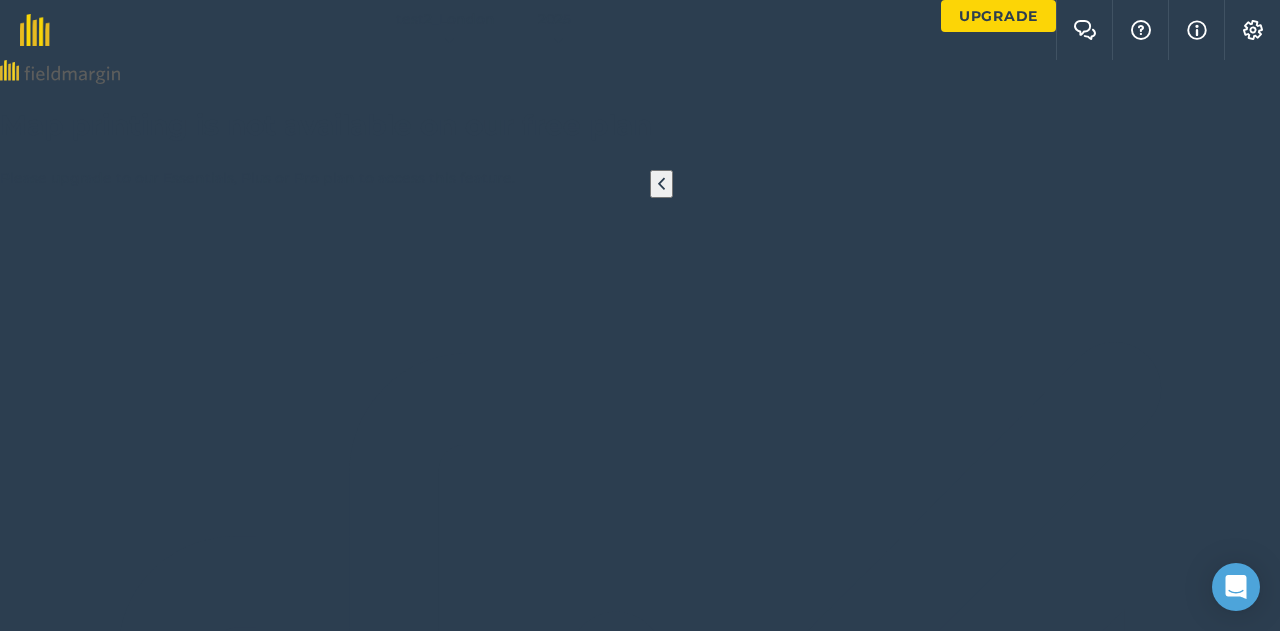 click on "Search" at bounding box center [169, 10954] 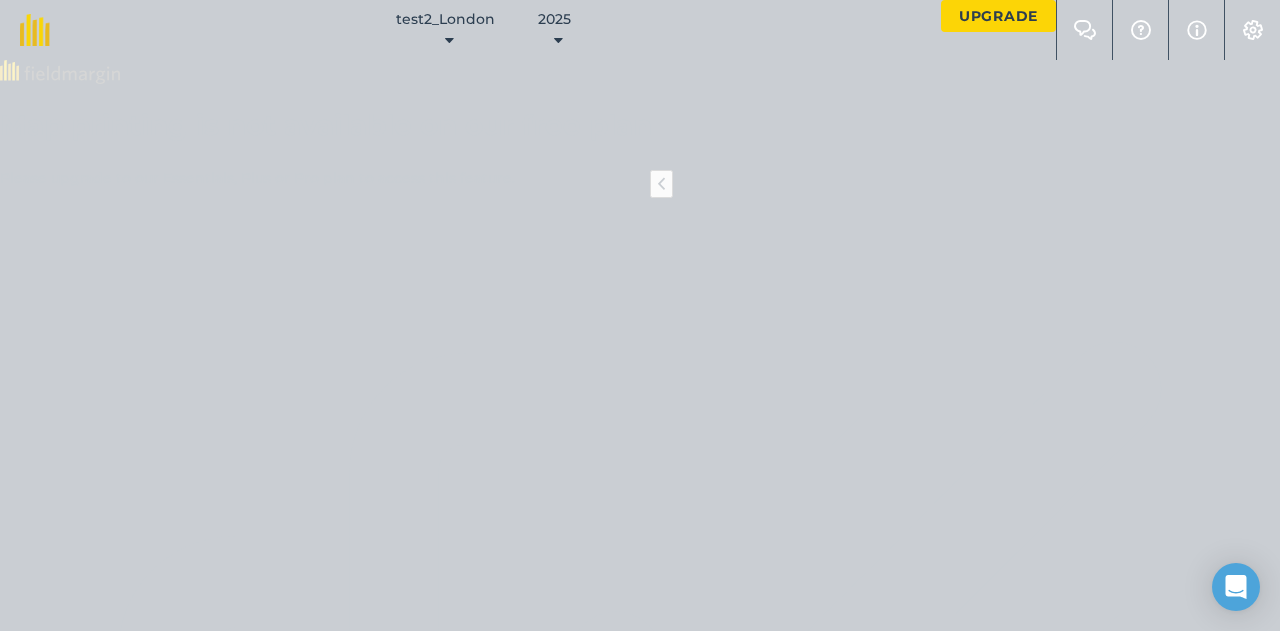 click on "Area" at bounding box center (48, 11286) 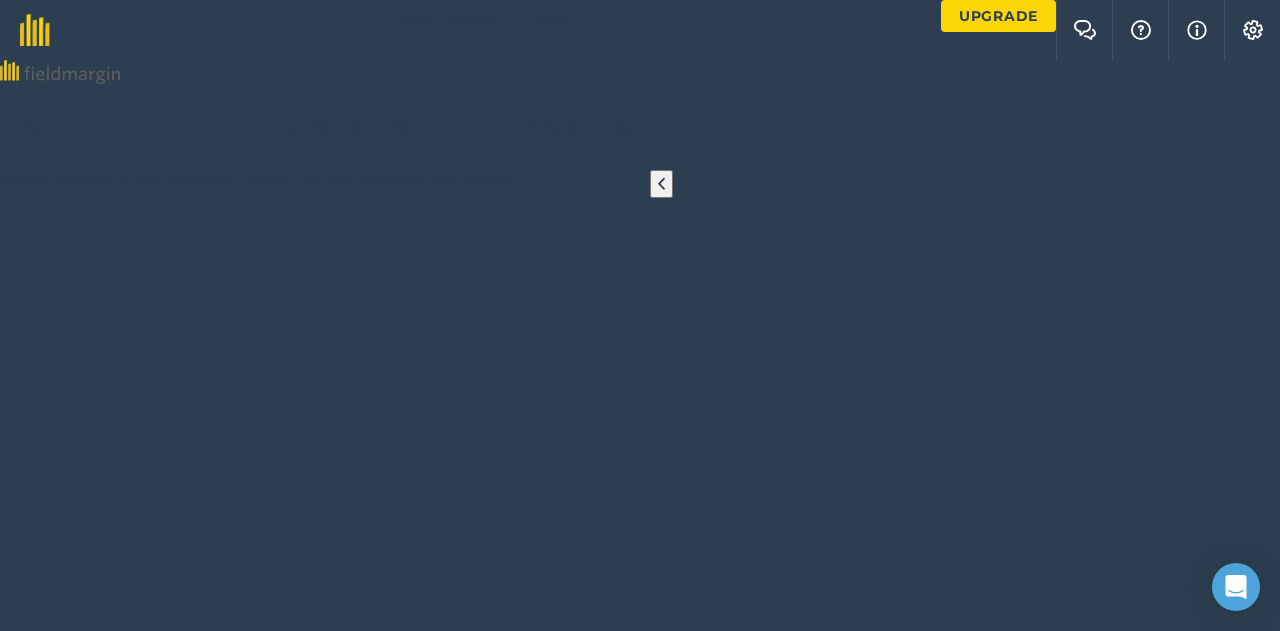 click on "Area :  1.472   Ha" at bounding box center [640, 11120] 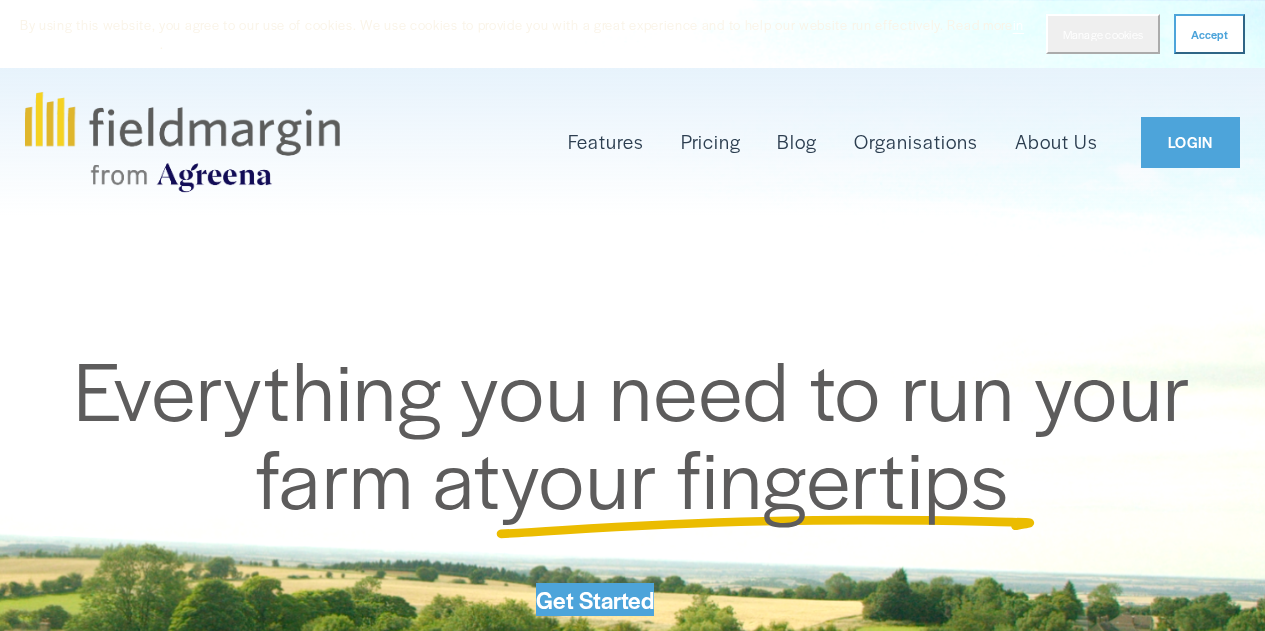 scroll, scrollTop: 0, scrollLeft: 0, axis: both 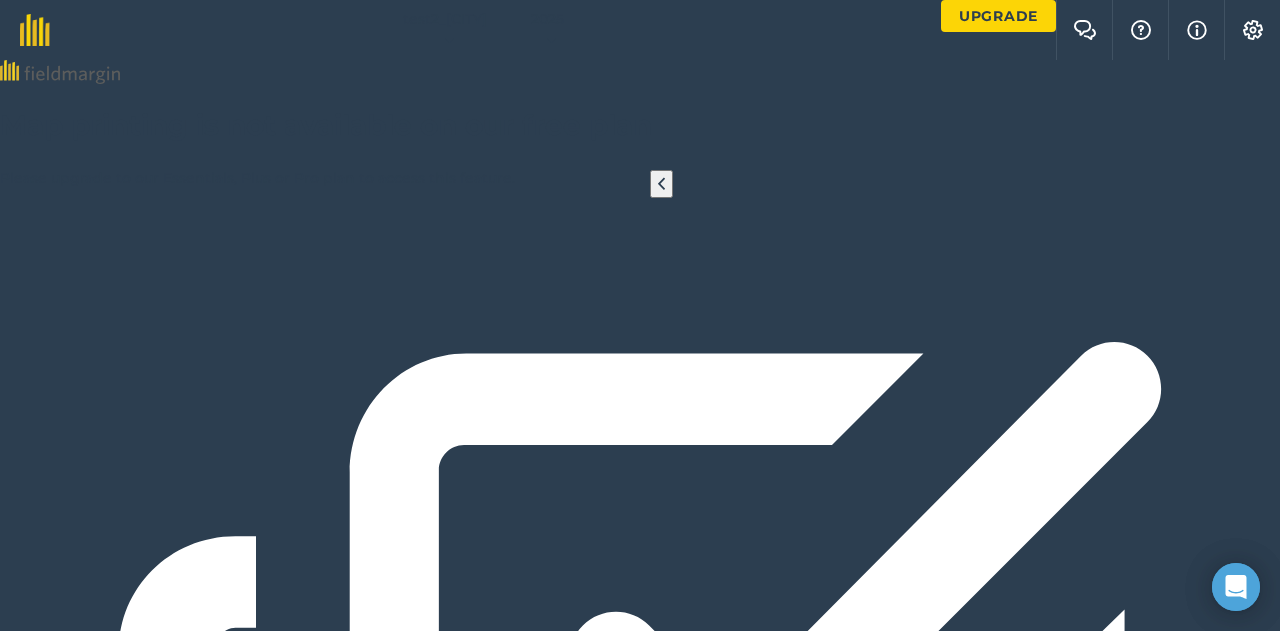click at bounding box center [28, 1613] 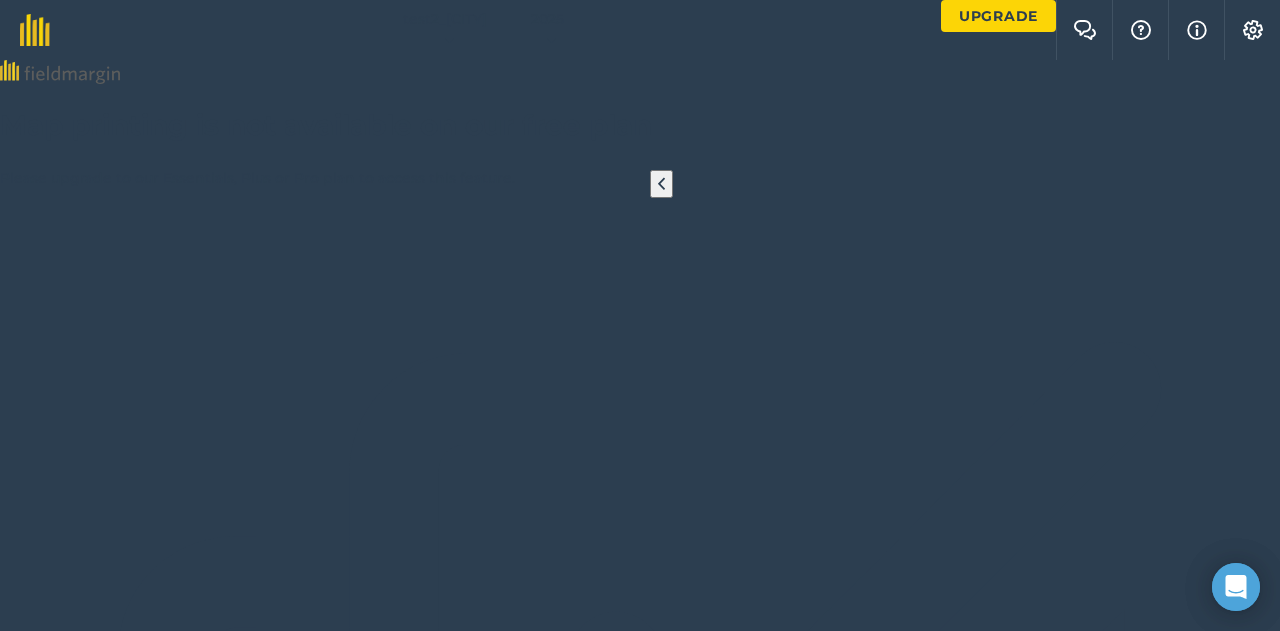click on "Add" at bounding box center (1074, 10982) 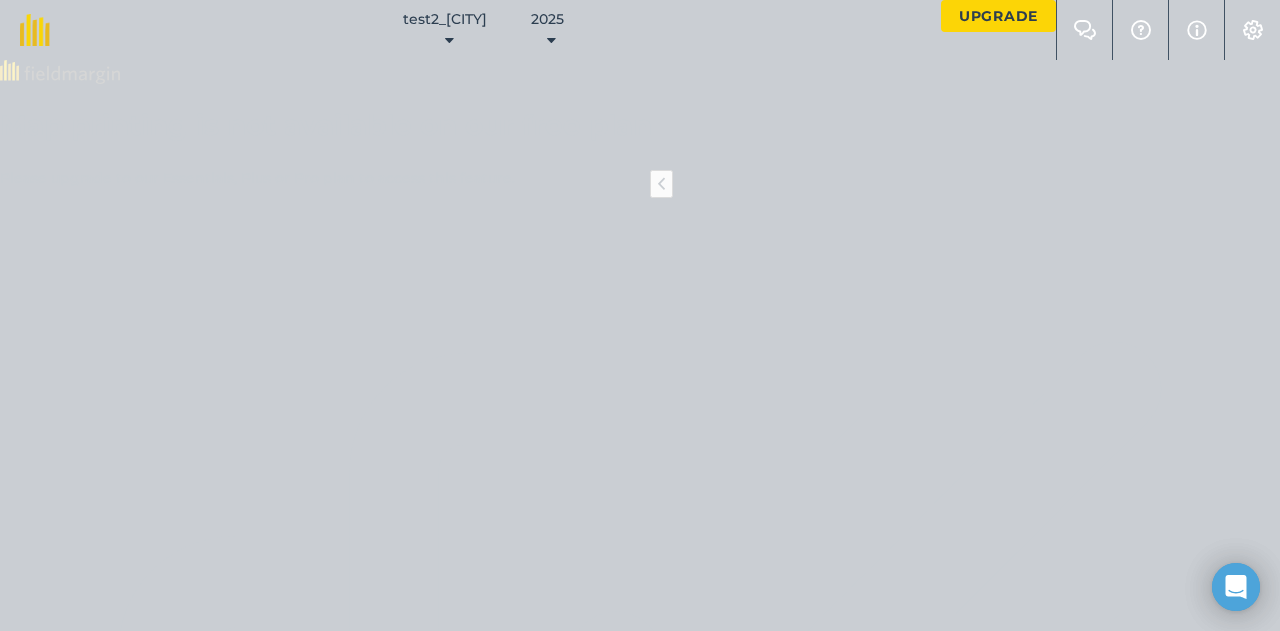 click at bounding box center [109, 11061] 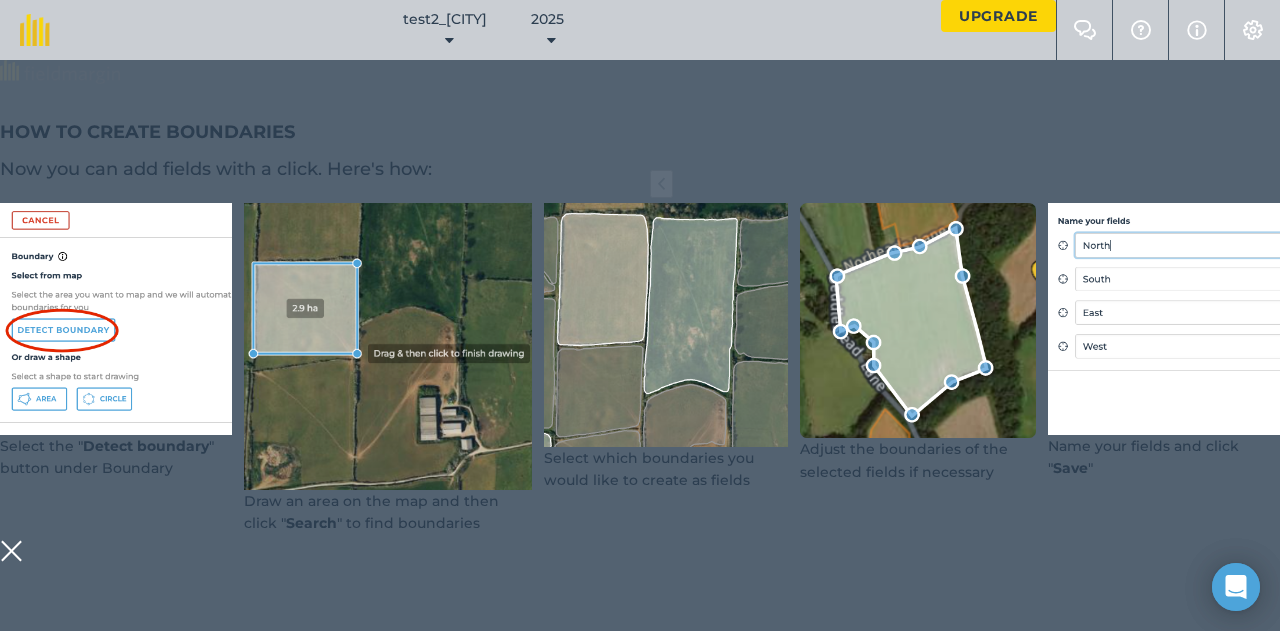 click at bounding box center [11, 551] 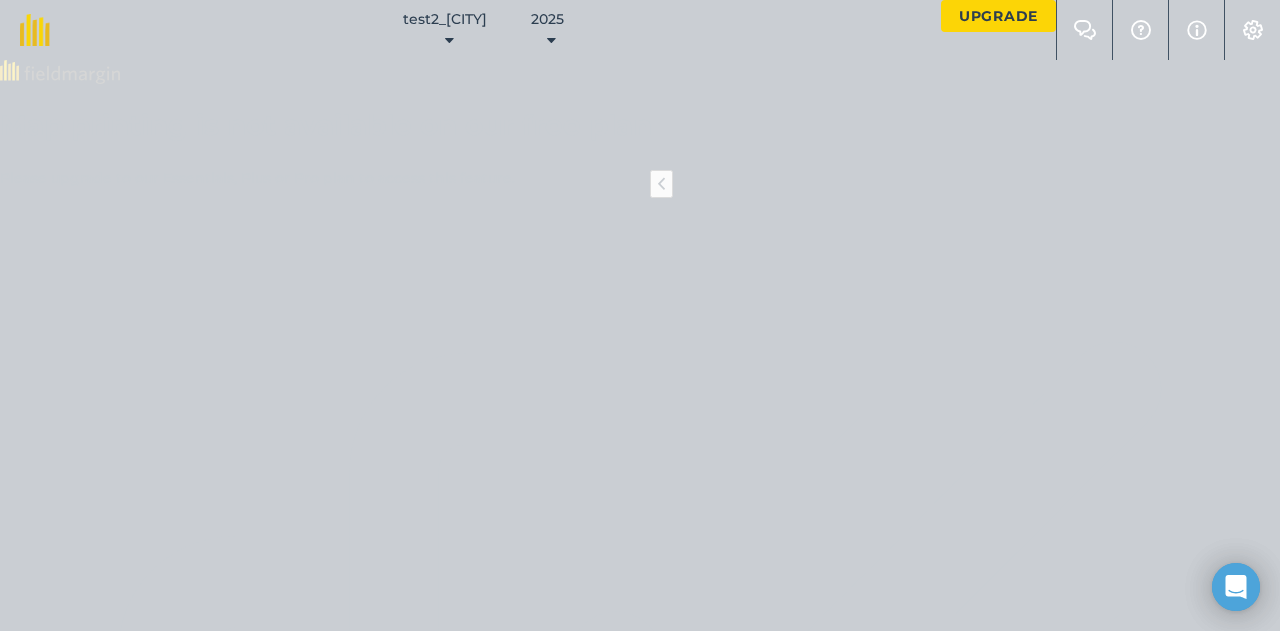 click on "Activity Fields Livestock Features Maps Team Vehicles Data Reporting Billing Tutorials Tutorials Cancel Save & Create Another Save Boundary   Please zoom in the map to start drawing Select from map Select the area you want to map and we will automatically detect the boundaries for you Detect boundary Or draw a shape Select a shape to start drawing Area Circle Field name Field ID Field usage   Create new -- Not set -- BARLEY LIMONES WHEAT Hello i © 2025 TomTom, Microsoft 1000 km + – Satellite (Azure) Print 19   ° C" at bounding box center [640, 6073] 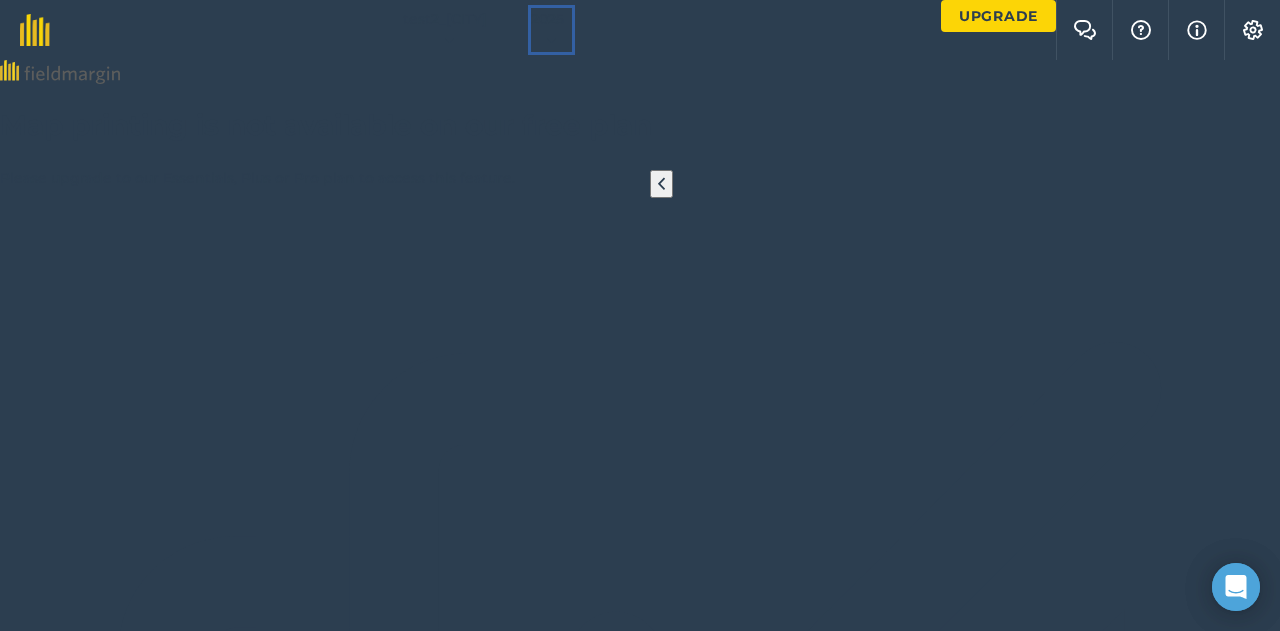click on "2025" at bounding box center (551, 30) 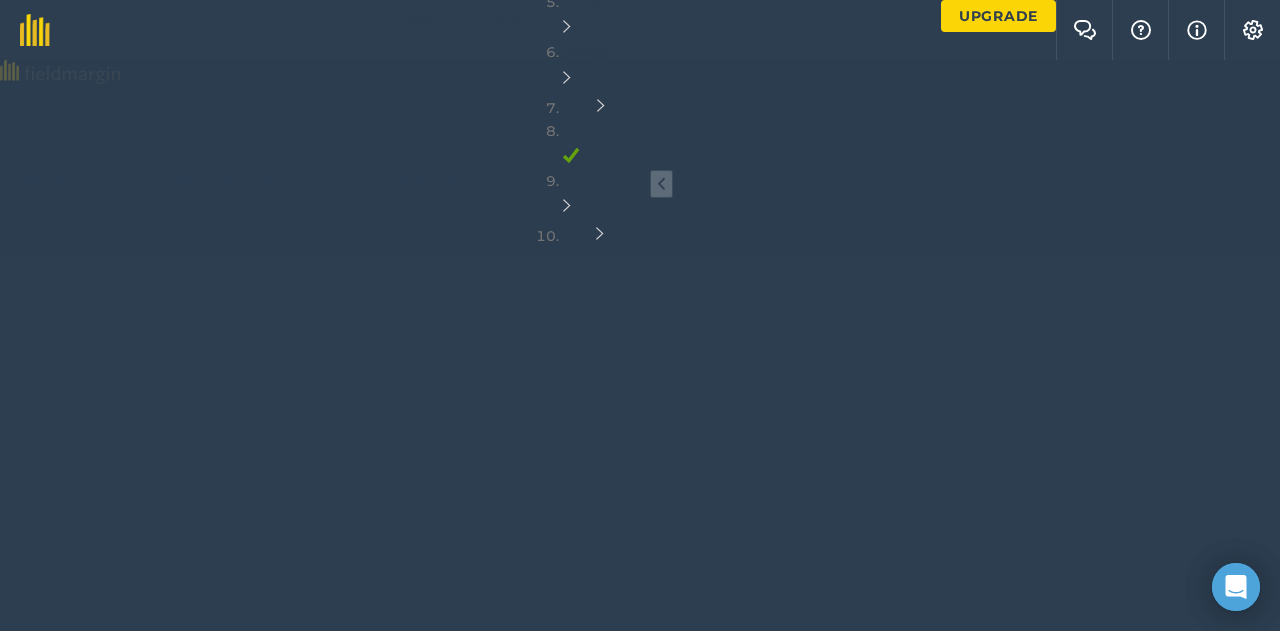 click at bounding box center (640, 345) 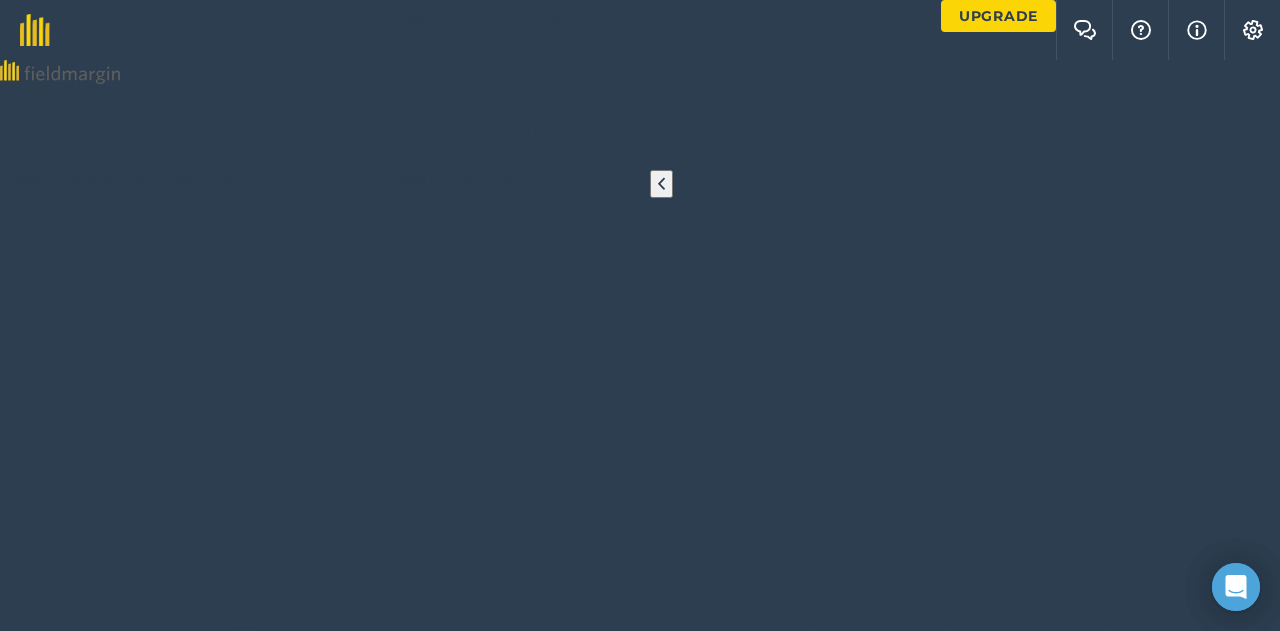 click on "Search" at bounding box center (169, 10954) 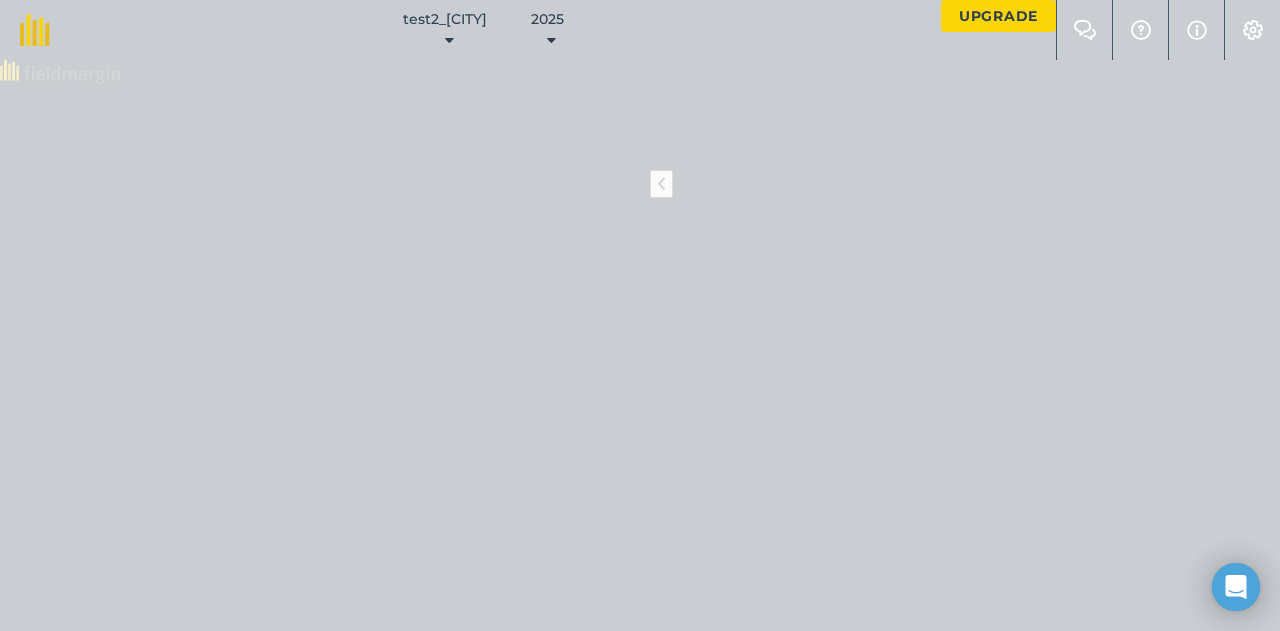 click on "test2_[CITY]" at bounding box center (505, 30) 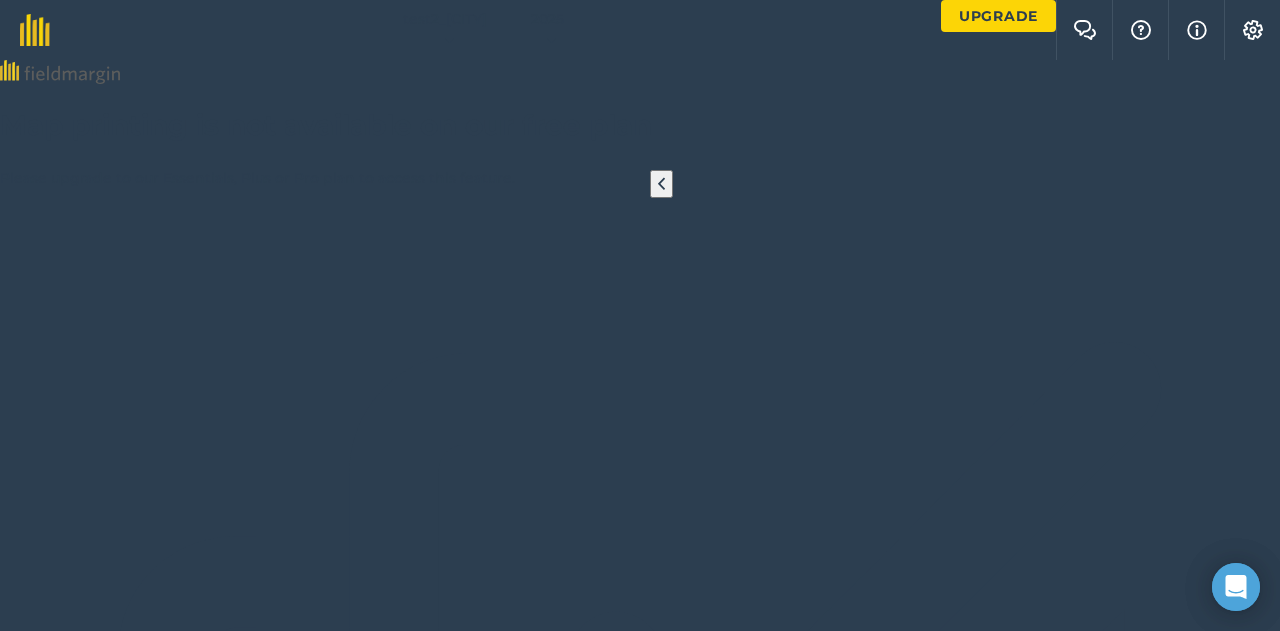 click on "Search" at bounding box center [169, 10954] 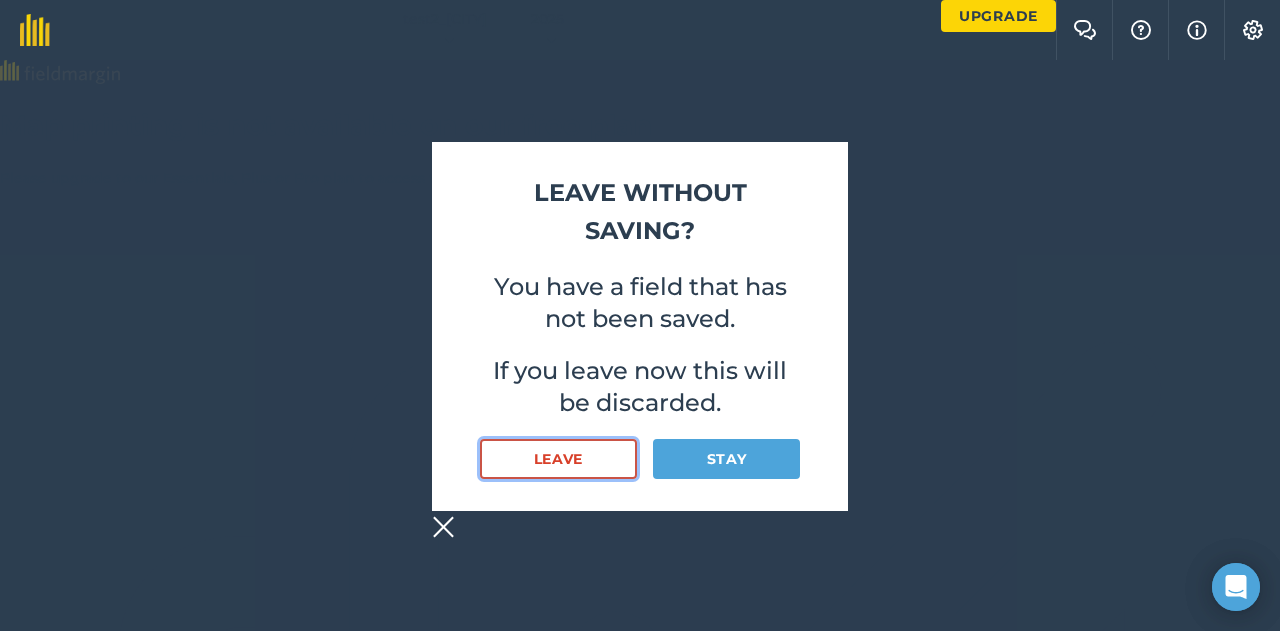 click on "Leave" at bounding box center (558, 459) 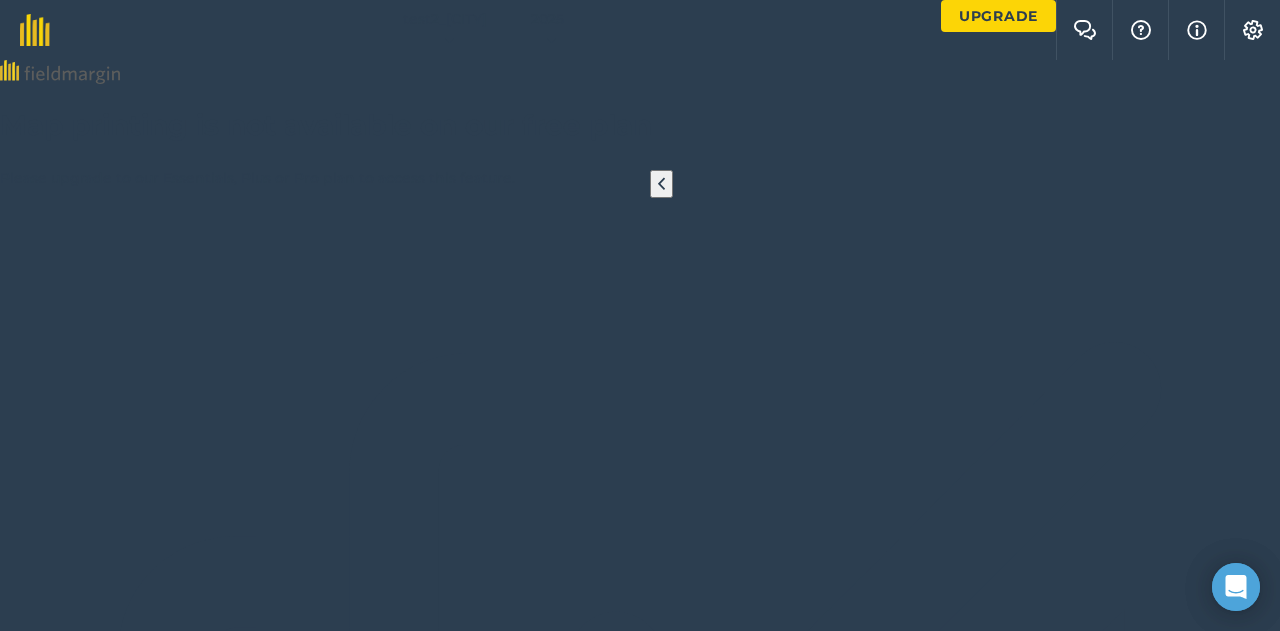 click on "Search" at bounding box center (169, 10954) 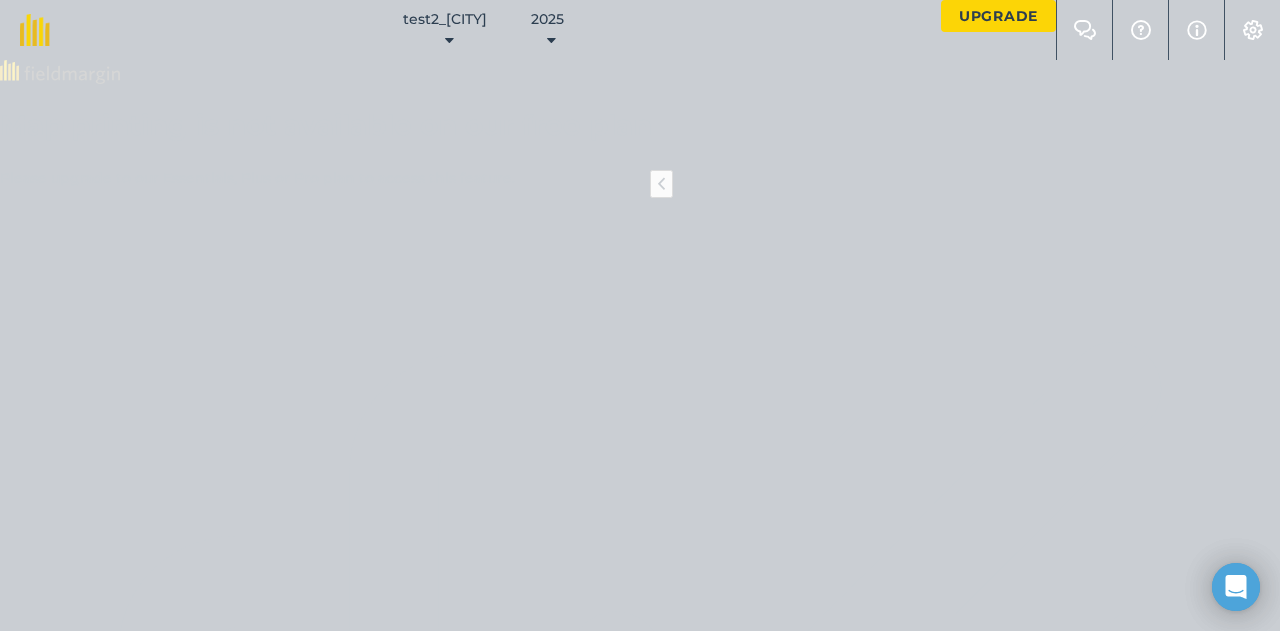 click on "Detect boundary" at bounding box center [90, 11155] 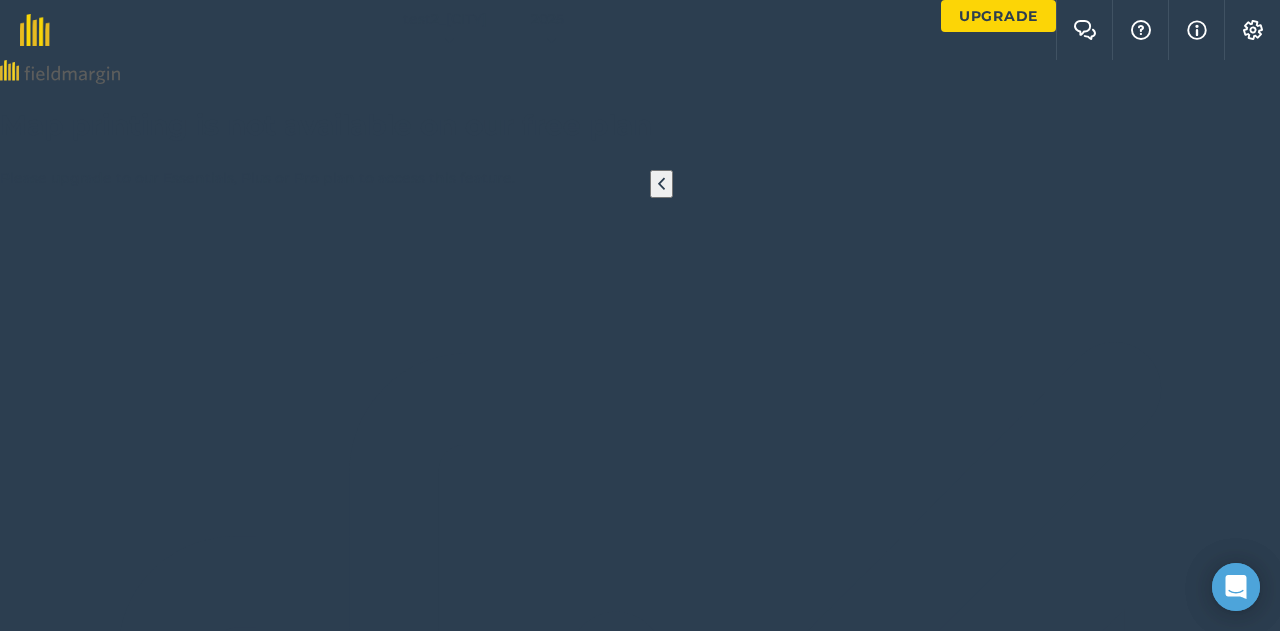 click on "Search" at bounding box center (169, 10954) 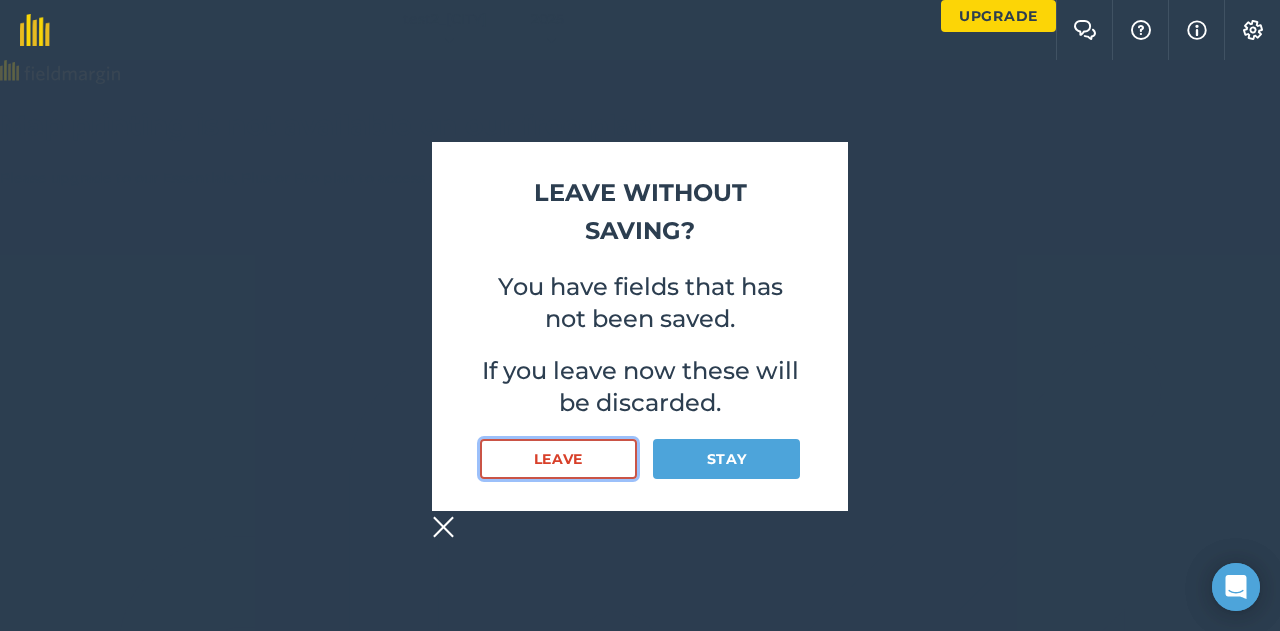 click on "Leave" at bounding box center (558, 459) 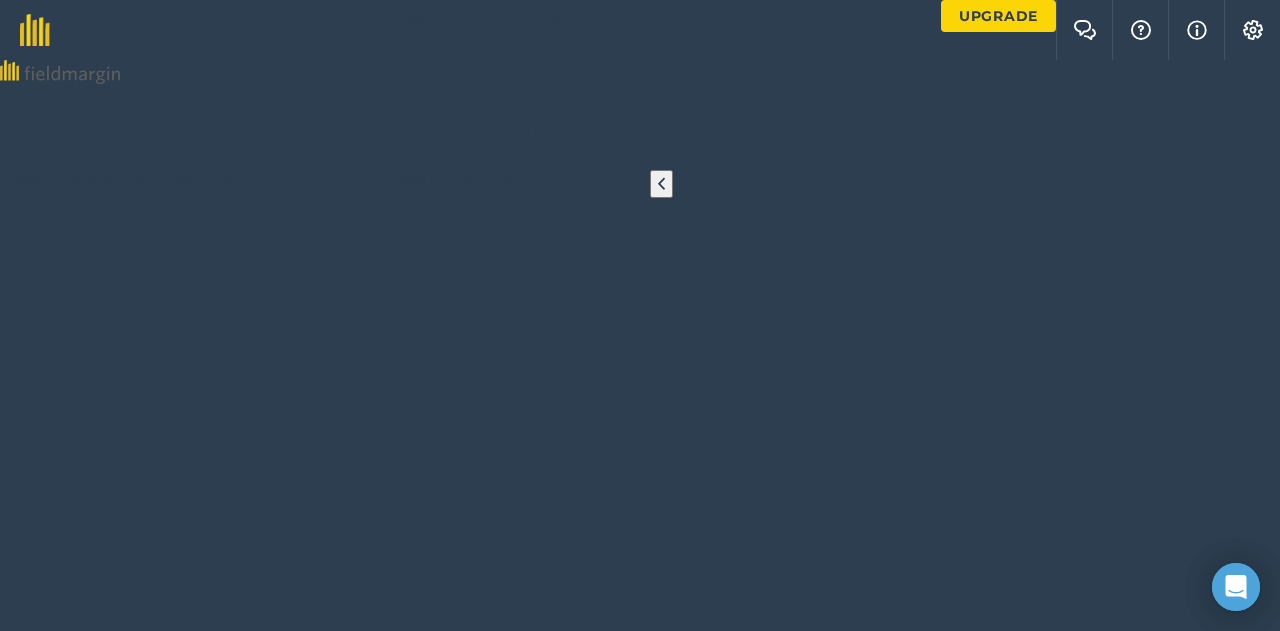 click on "Area" at bounding box center (59, 11286) 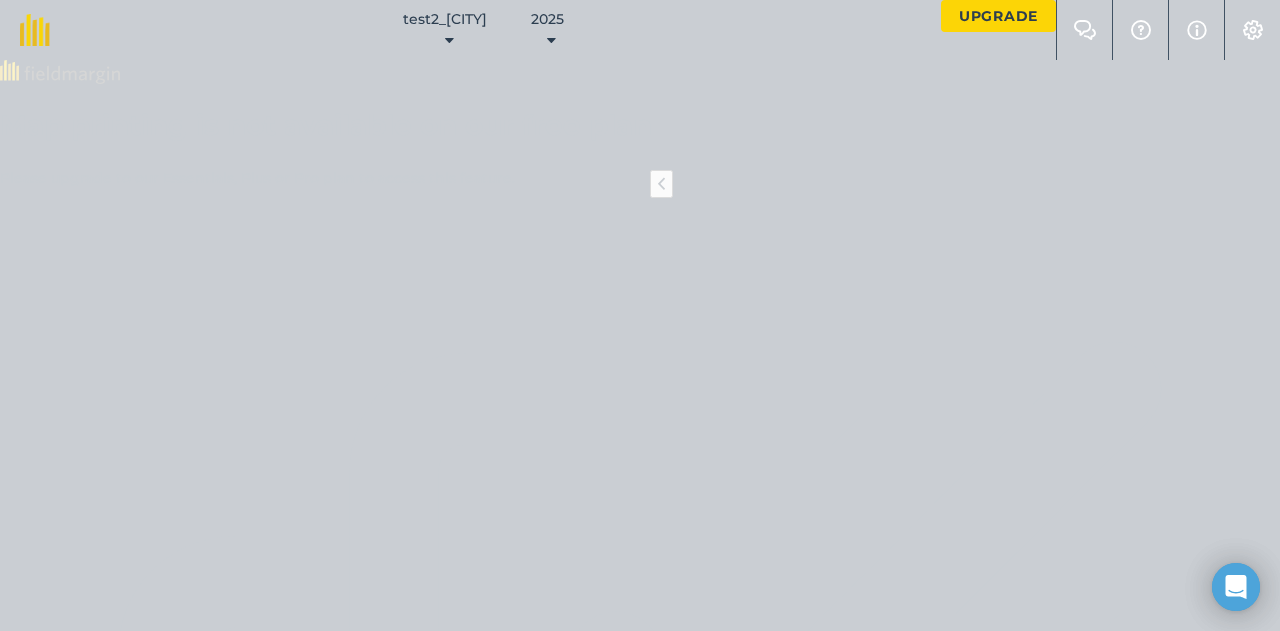 click at bounding box center [640, 315] 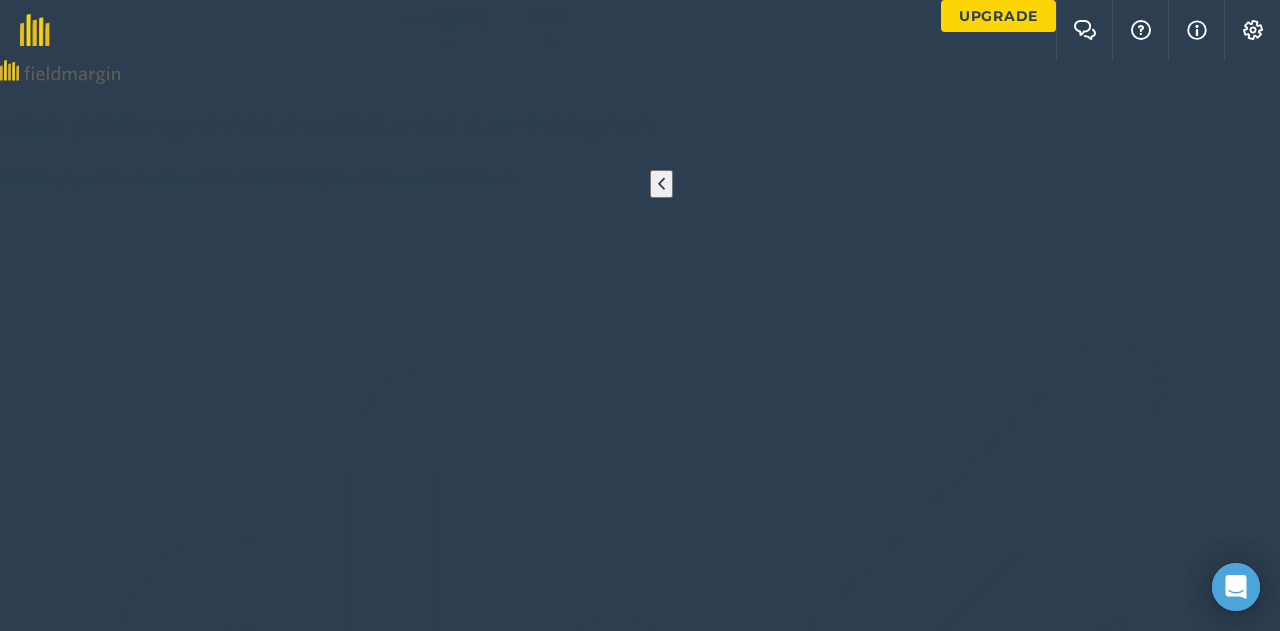 click on "Cancel" at bounding box center [69, 10968] 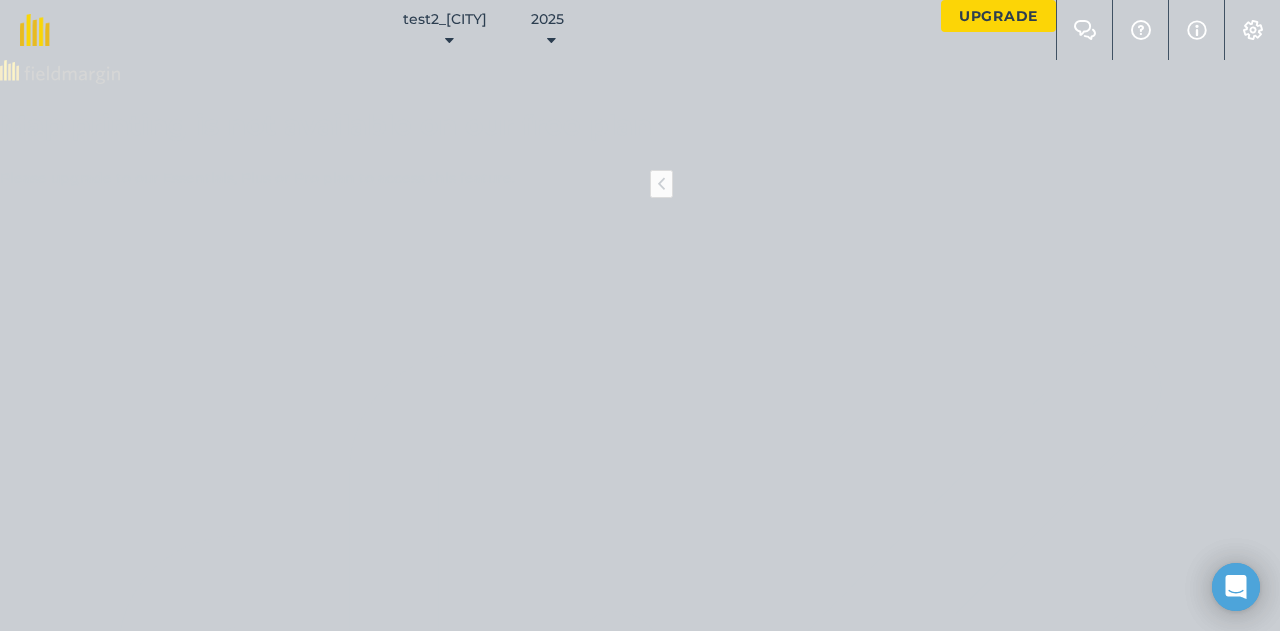 click at bounding box center [640, 315] 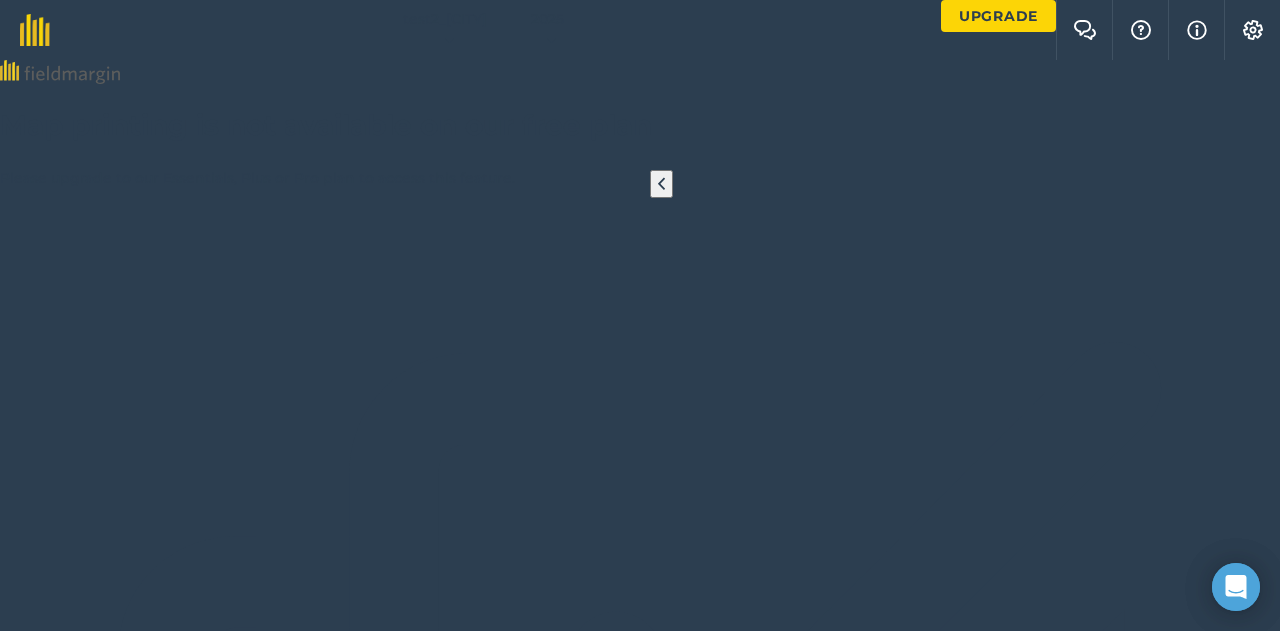 click at bounding box center [110, 11296] 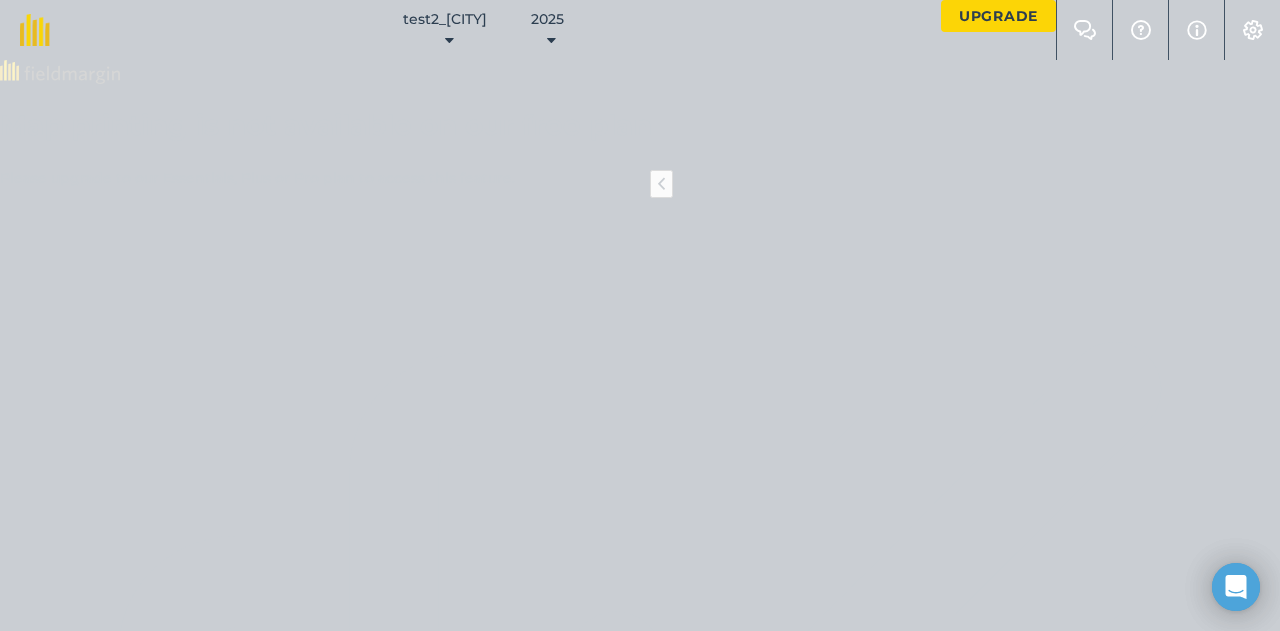 click on "Detect boundary" at bounding box center (90, 11155) 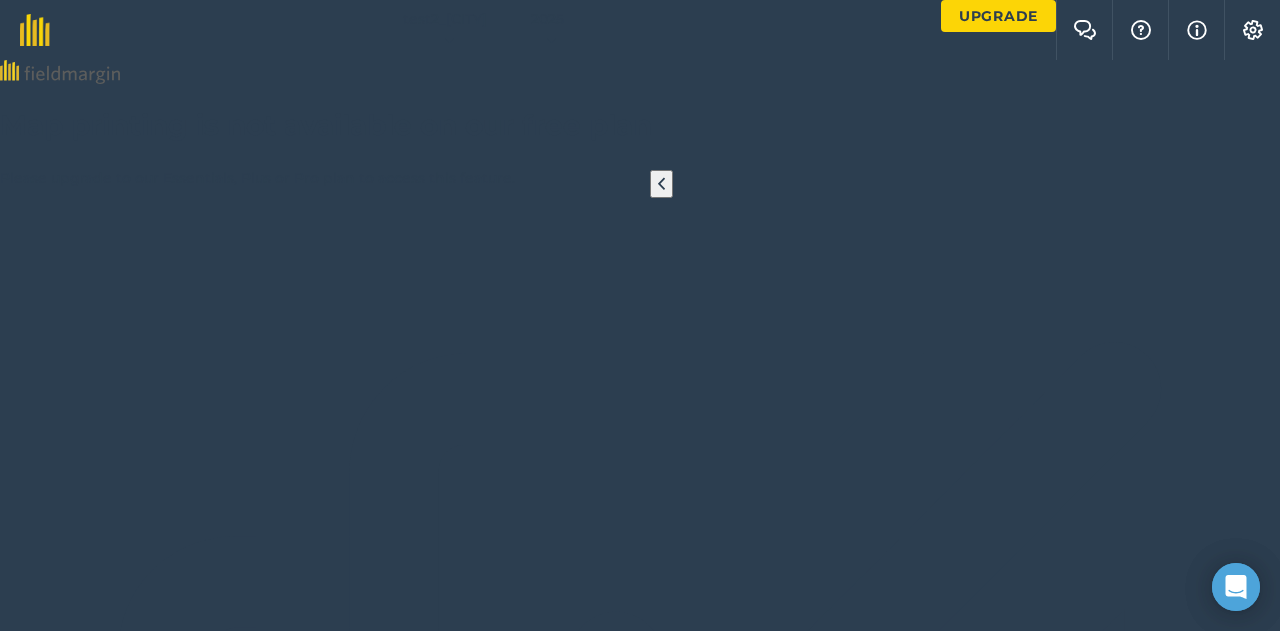 click on "Search" at bounding box center [169, 10954] 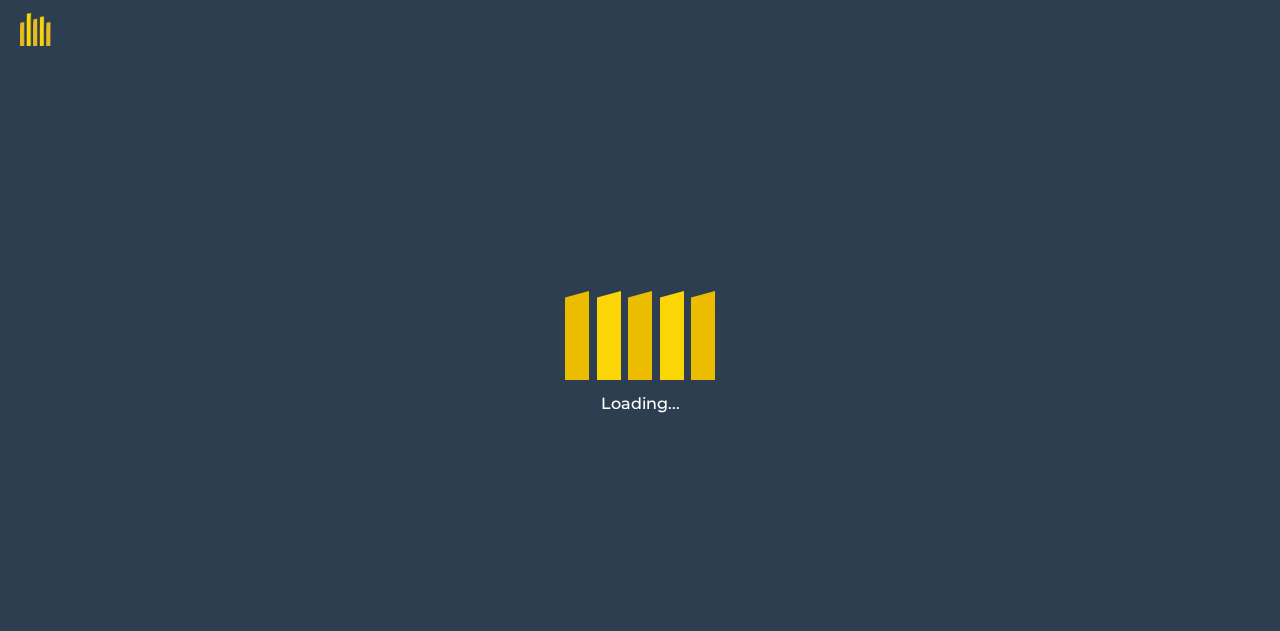 scroll, scrollTop: 0, scrollLeft: 0, axis: both 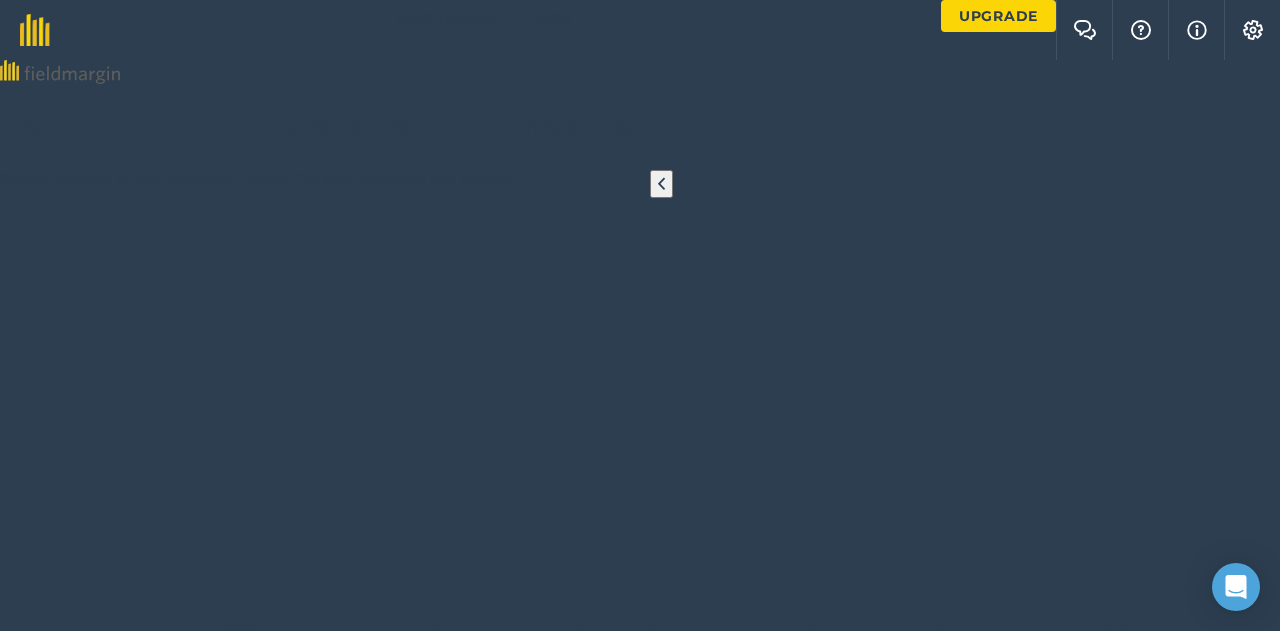 click on "[AREA]   Ha" at bounding box center (640, 12002) 